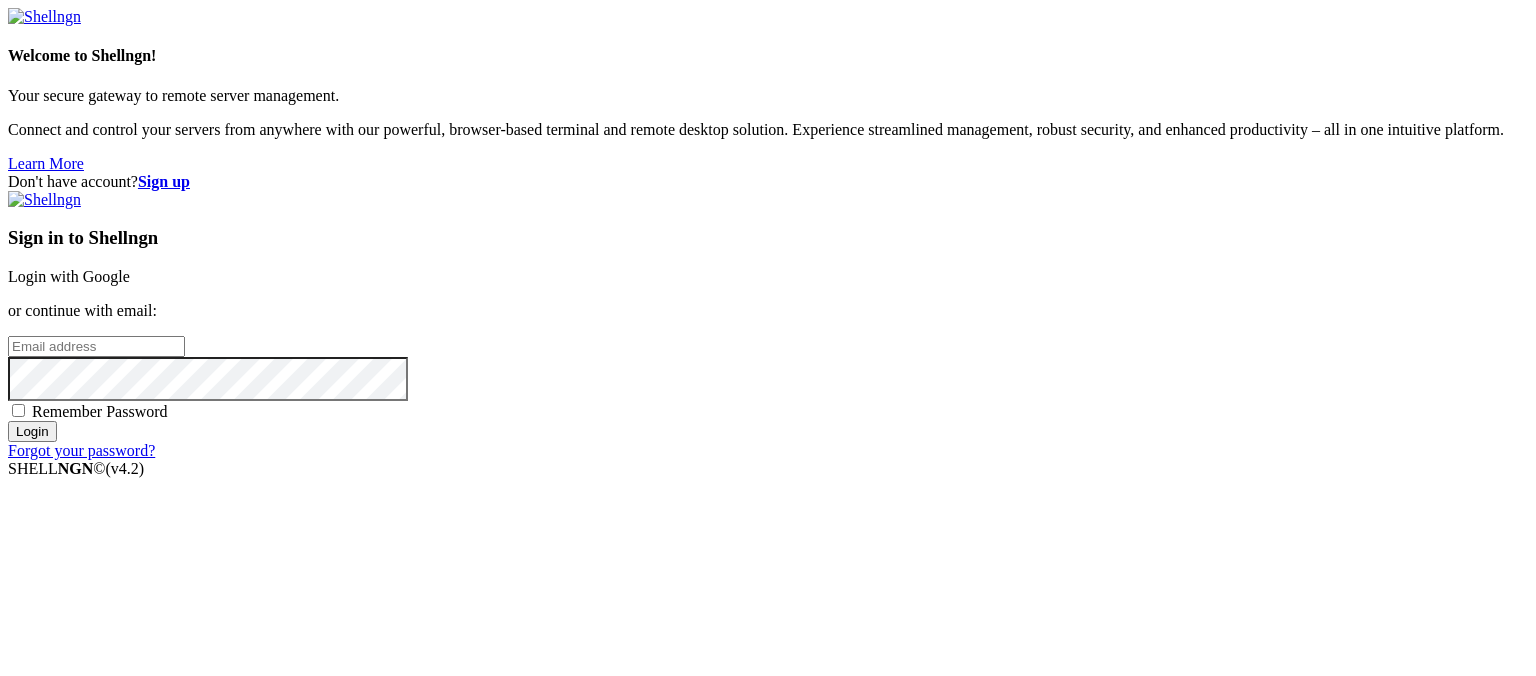 scroll, scrollTop: 0, scrollLeft: 0, axis: both 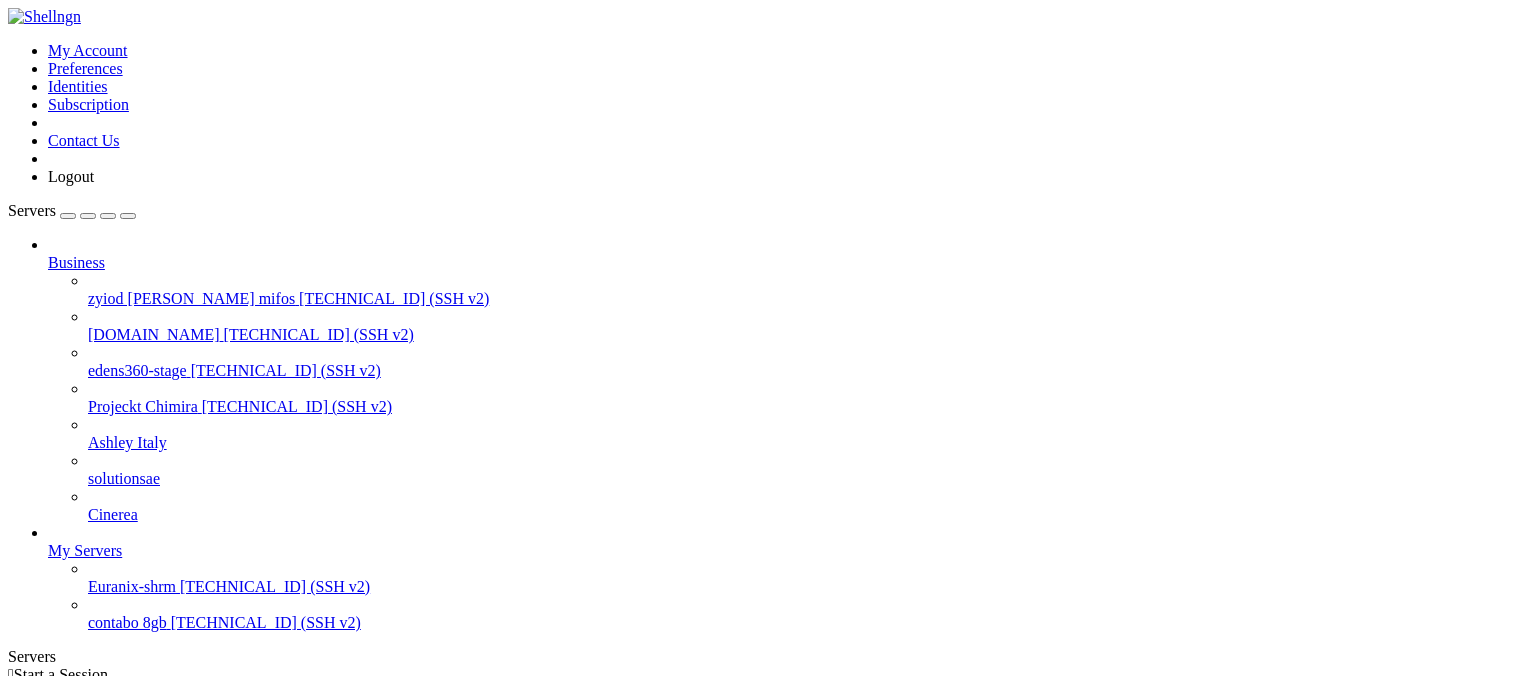 click on "zyiod [PERSON_NAME] mifos" at bounding box center [191, 298] 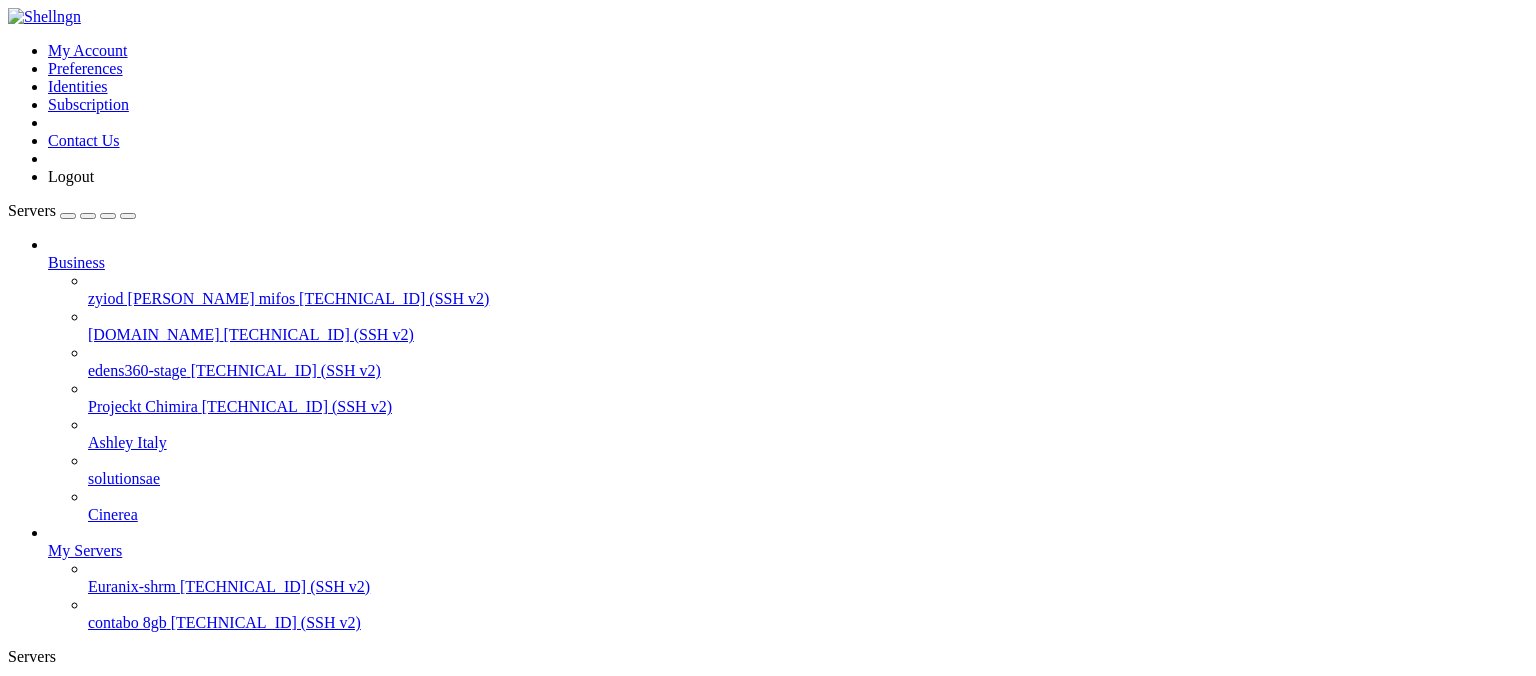 scroll, scrollTop: 0, scrollLeft: 0, axis: both 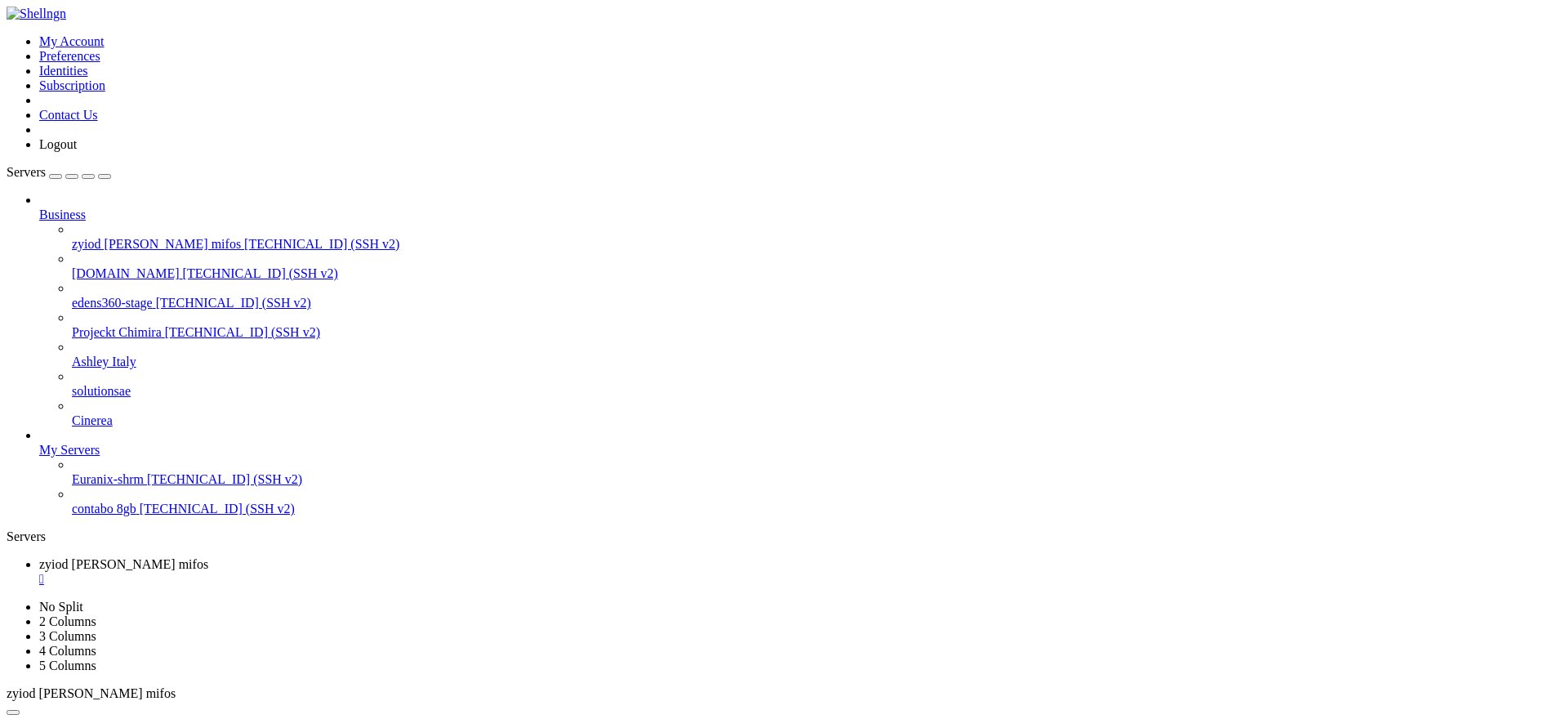 click on "Get:1 [URL][DOMAIN_NAME] noble-security InRelease [126 kB]" 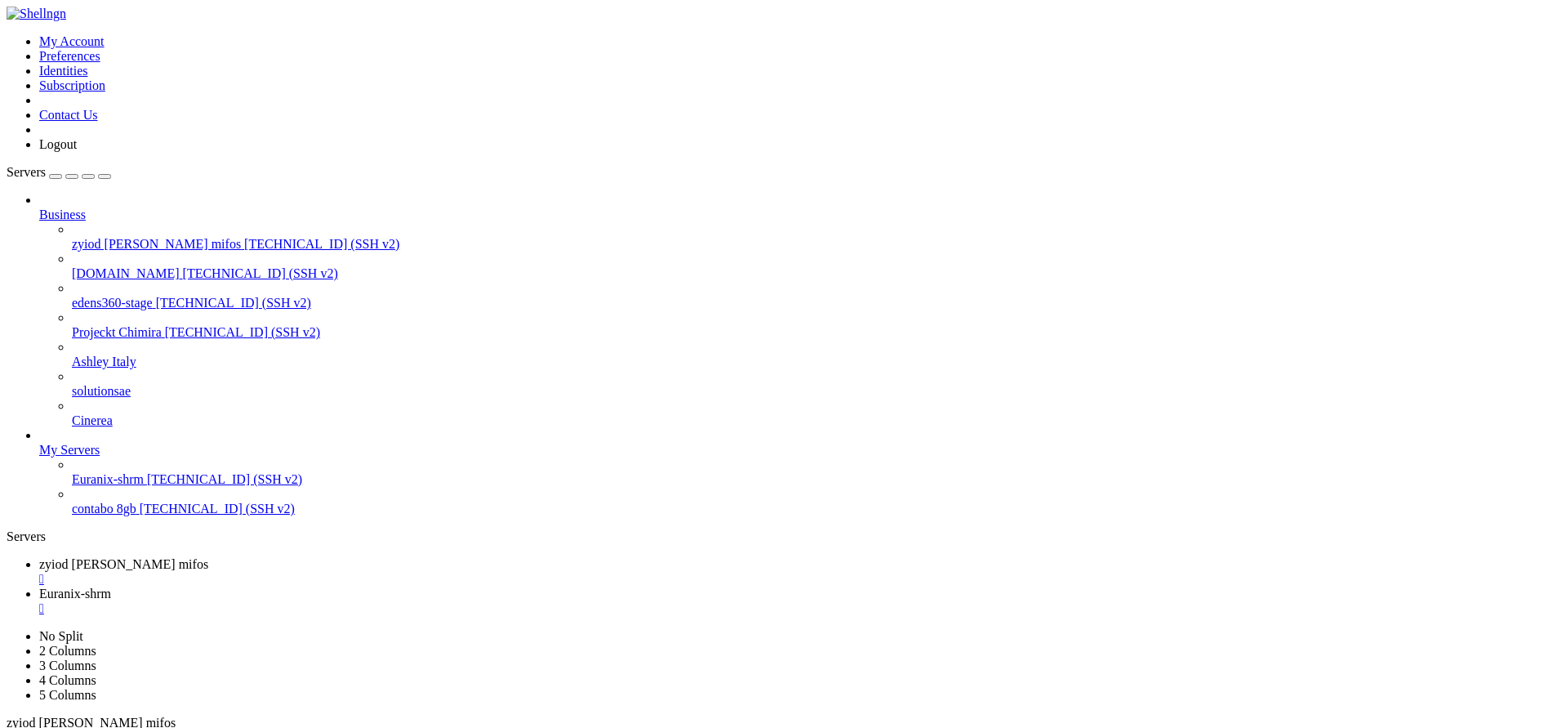 scroll, scrollTop: 0, scrollLeft: 0, axis: both 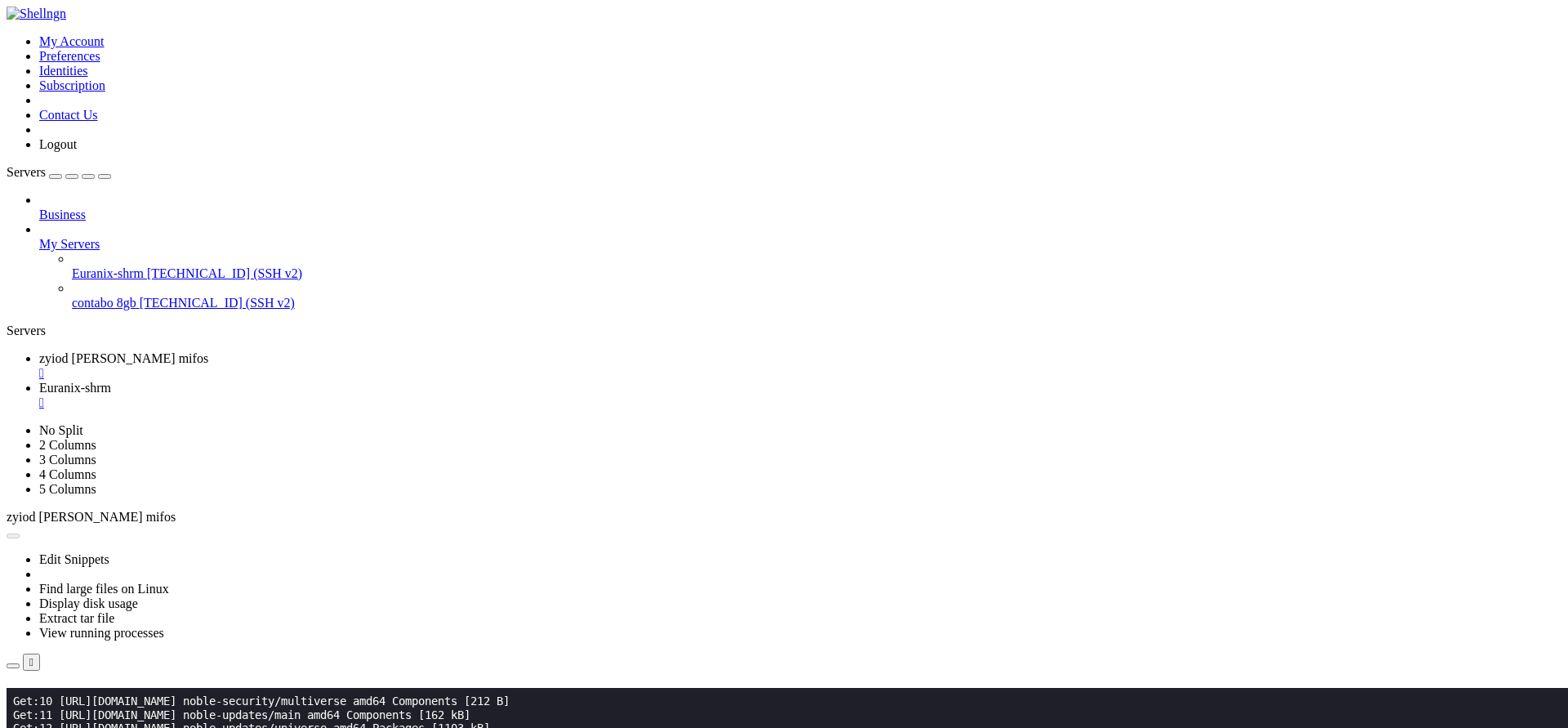 click on "Business" at bounding box center [62, 214] 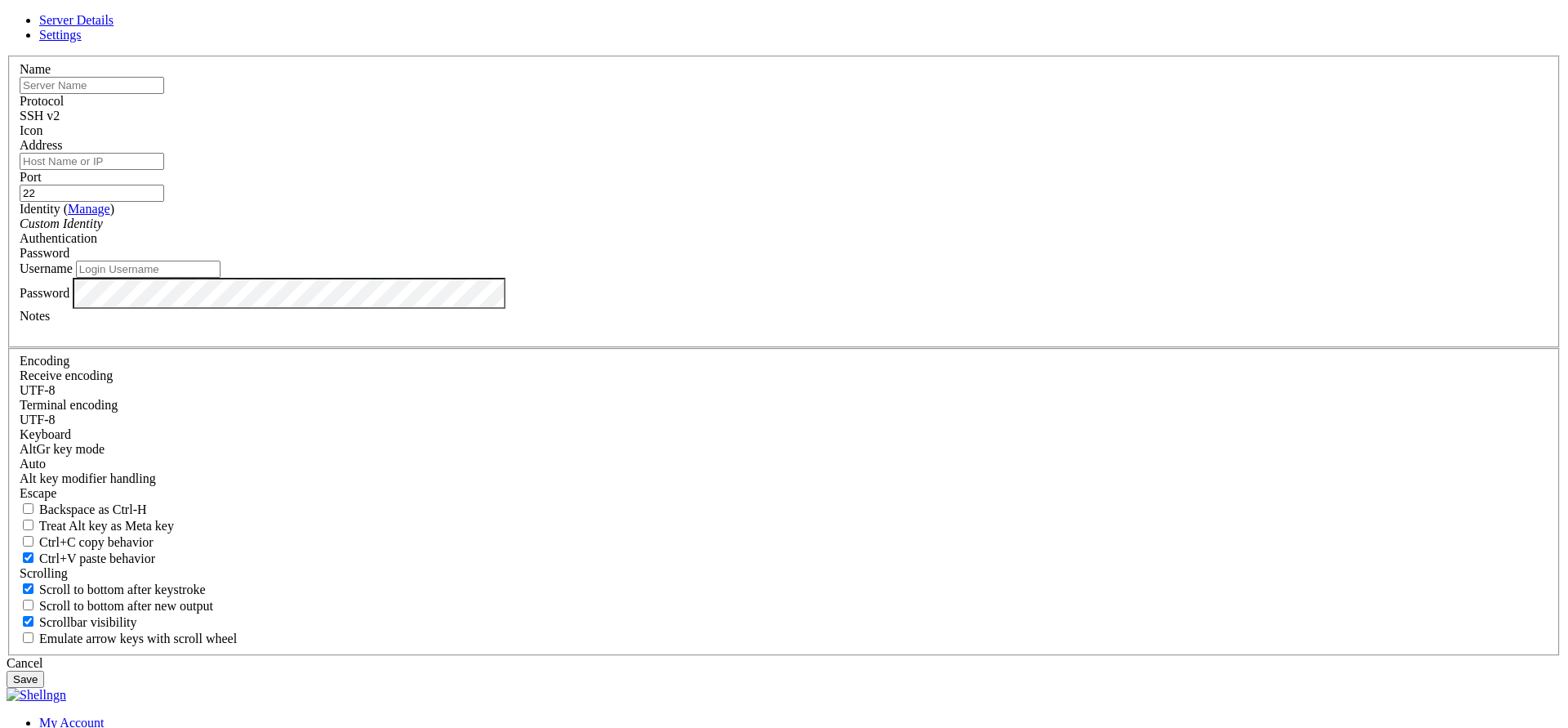click at bounding box center [91, 85] 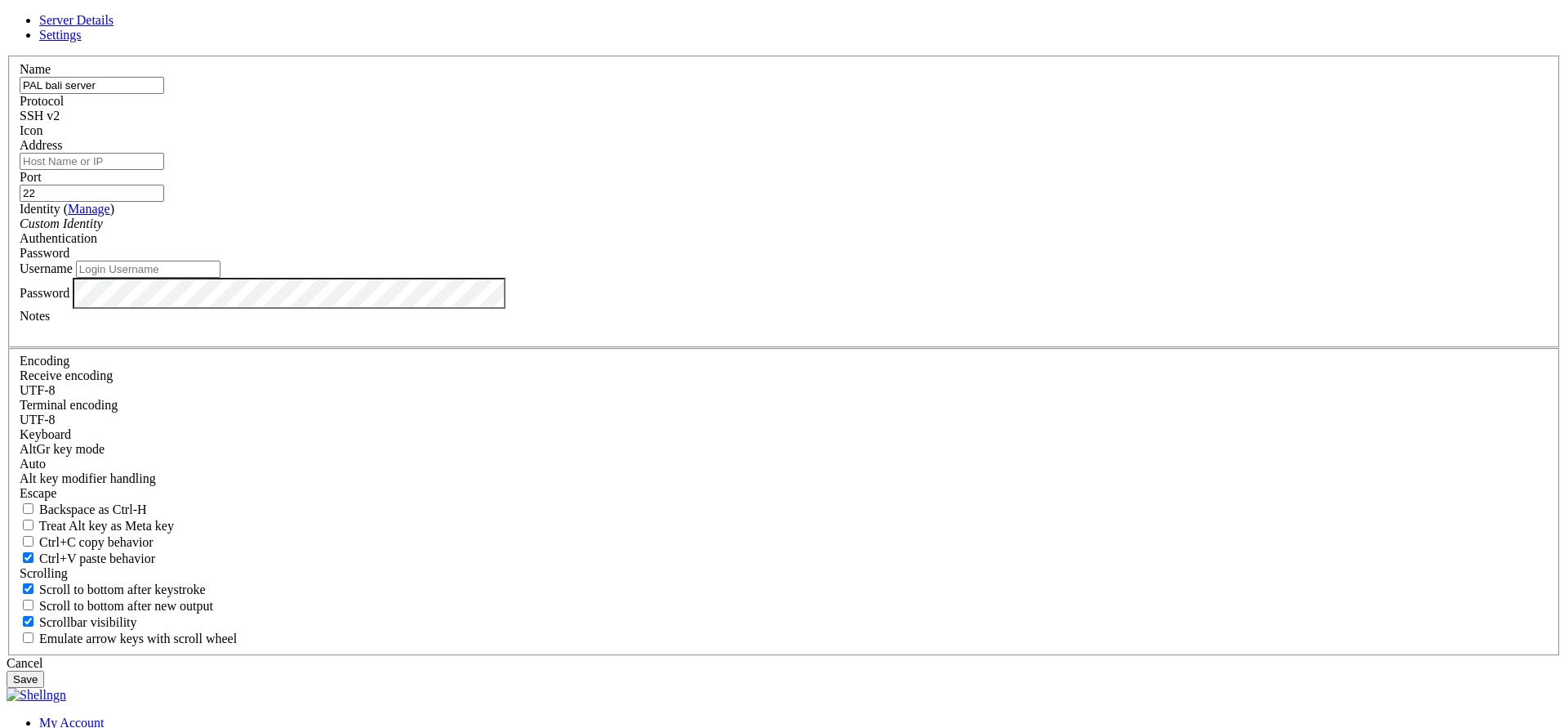 type on "PAL bali server" 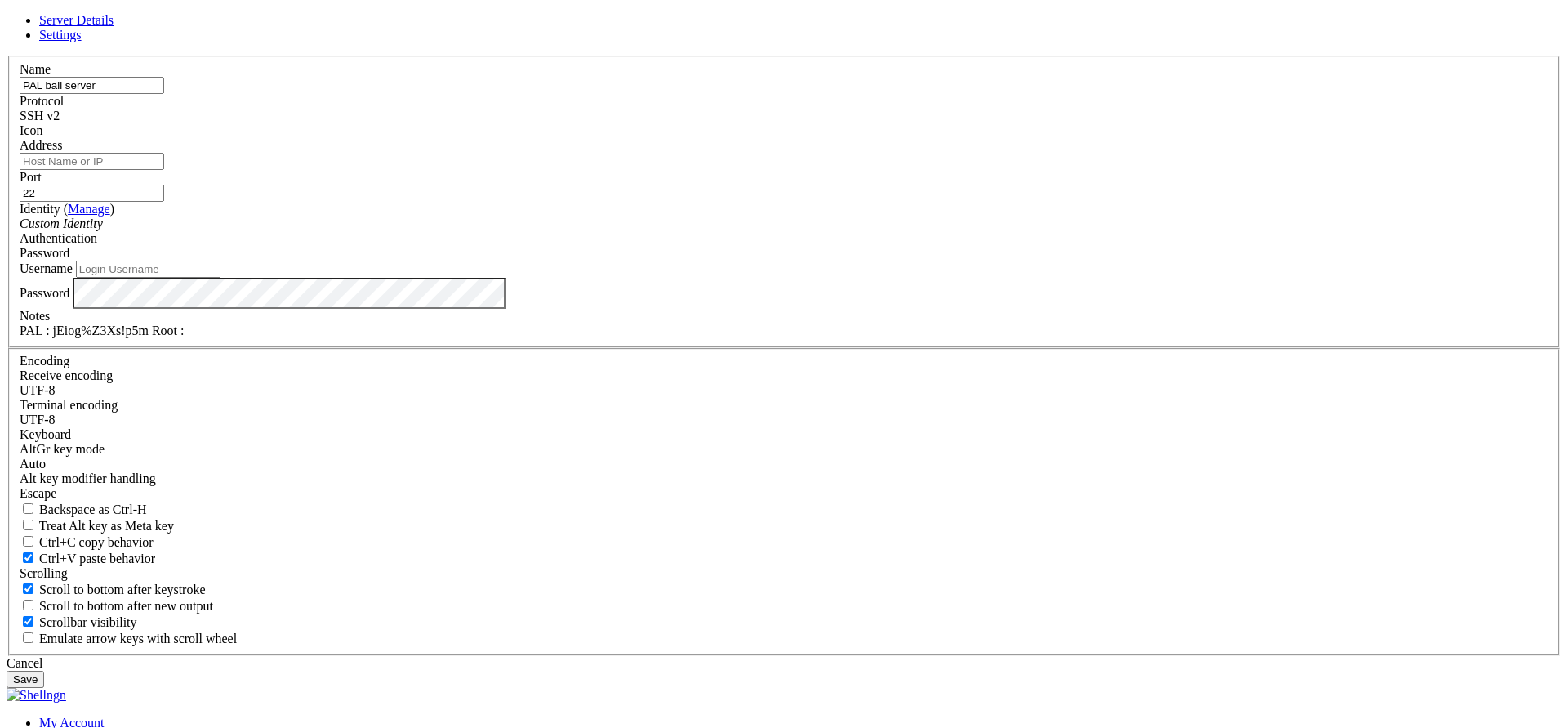 click on "PAL : jEiog%Z3Xs!p5m Root :" at bounding box center (784, 331) 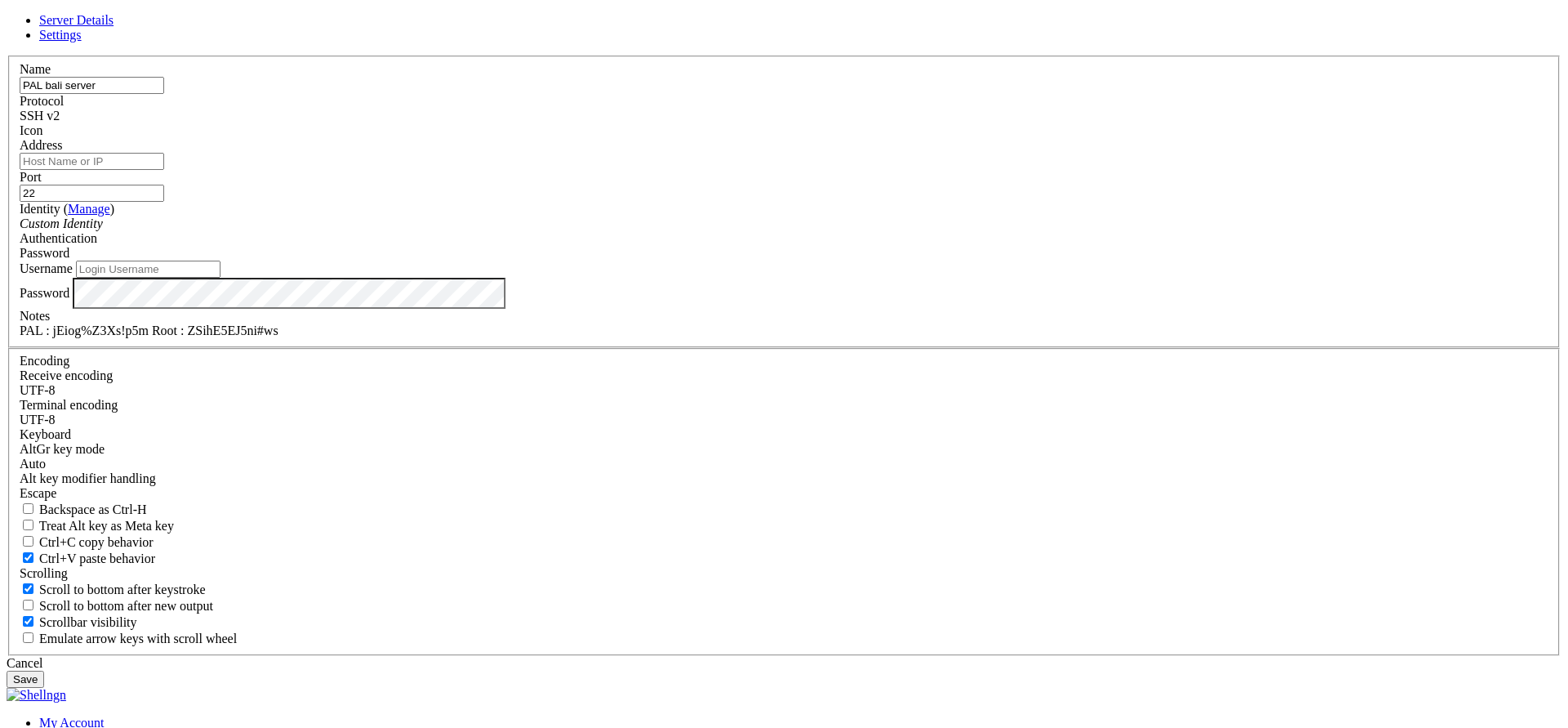 click on "PAL : jEiog%Z3Xs!p5m Root : ZSihE5EJ5ni#ws" at bounding box center (784, 331) 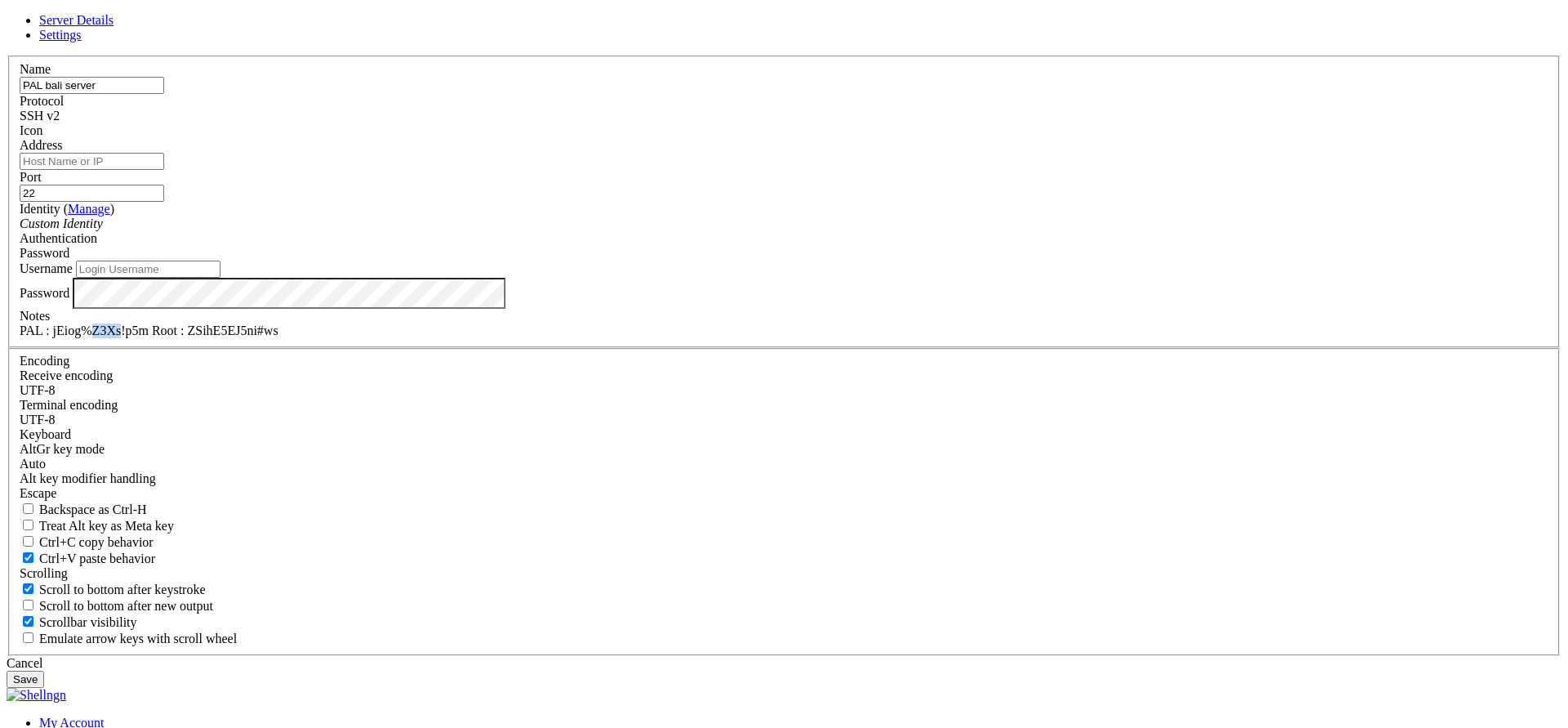 click on "PAL : jEiog%Z3Xs!p5m Root : ZSihE5EJ5ni#ws" at bounding box center (784, 331) 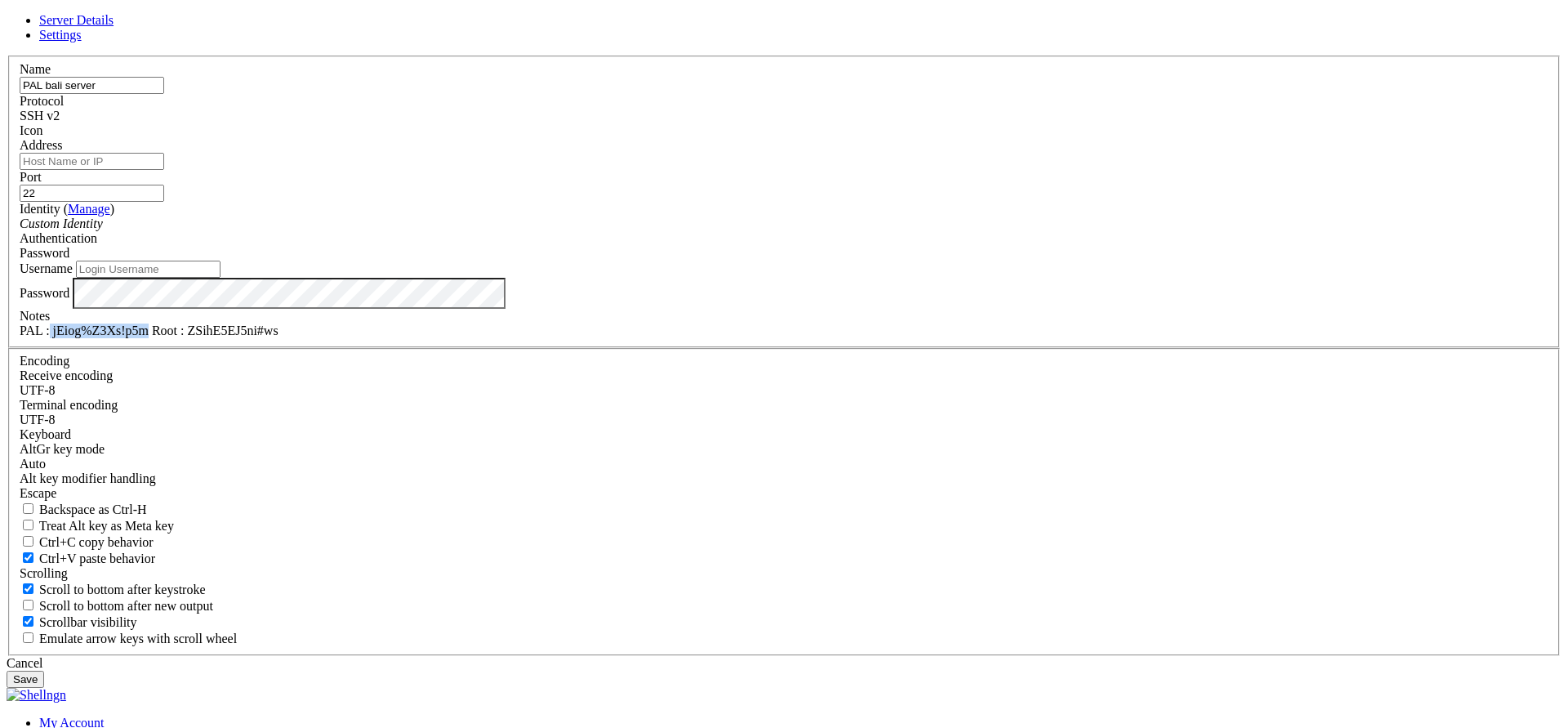 drag, startPoint x: 689, startPoint y: 512, endPoint x: 603, endPoint y: 514, distance: 86.02325 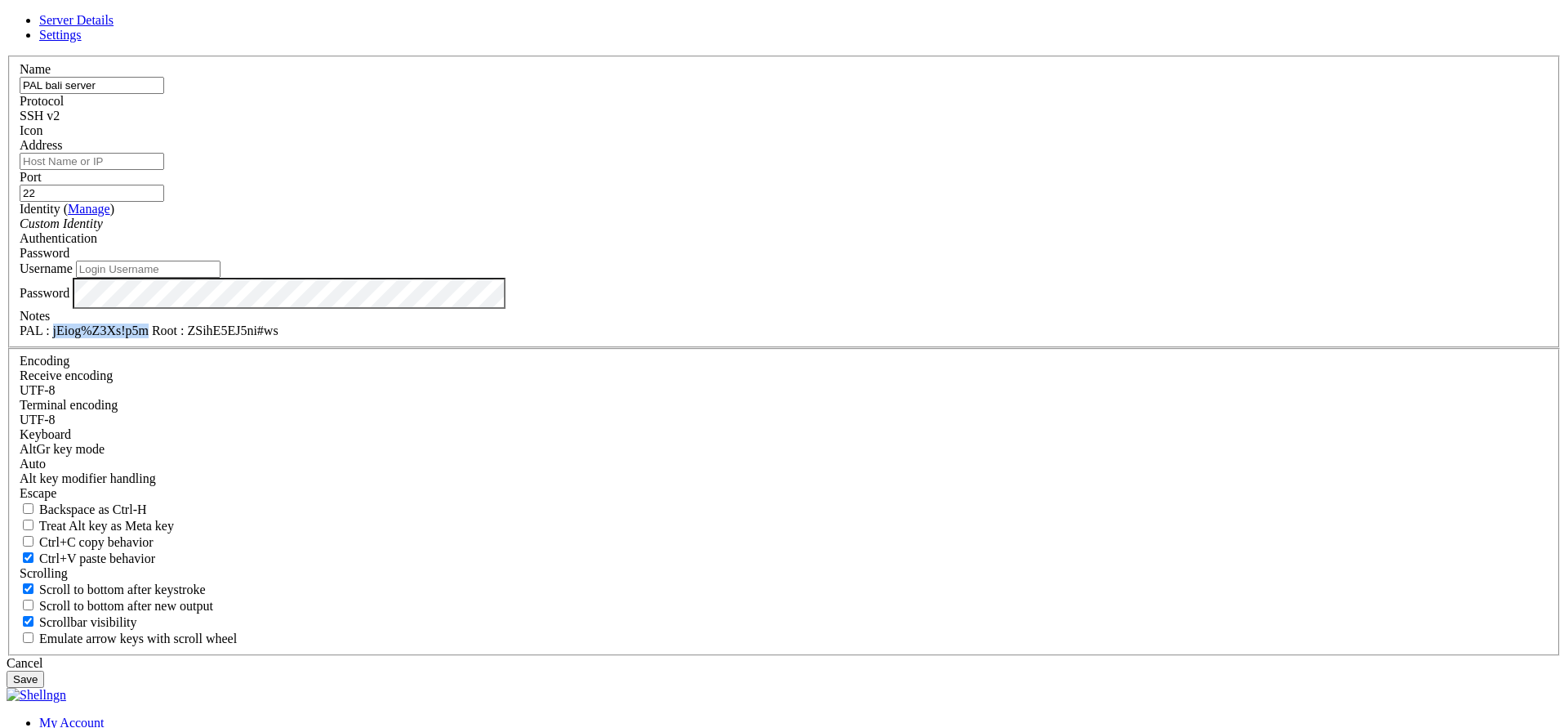 drag, startPoint x: 604, startPoint y: 513, endPoint x: 689, endPoint y: 517, distance: 85.094066 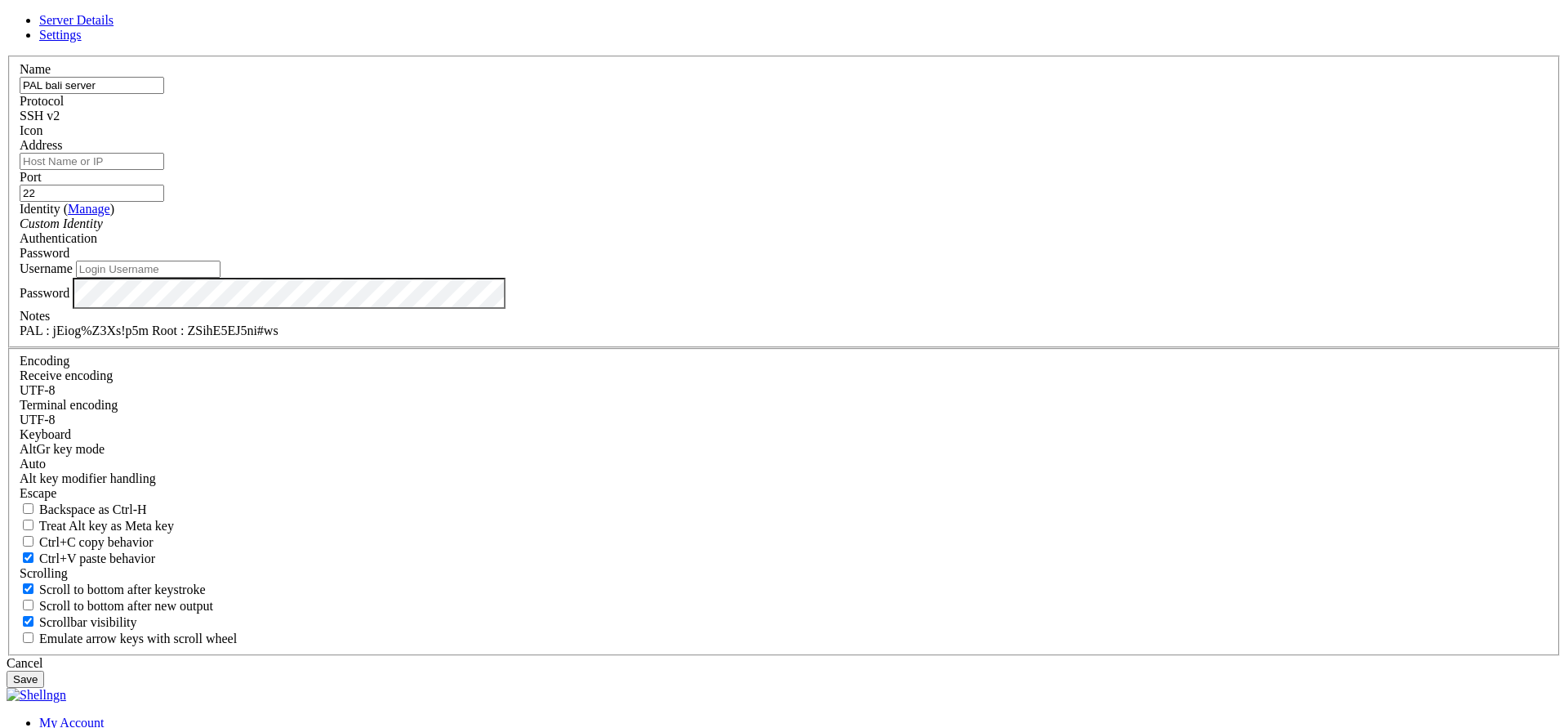 click on "Username" at bounding box center (148, 269) 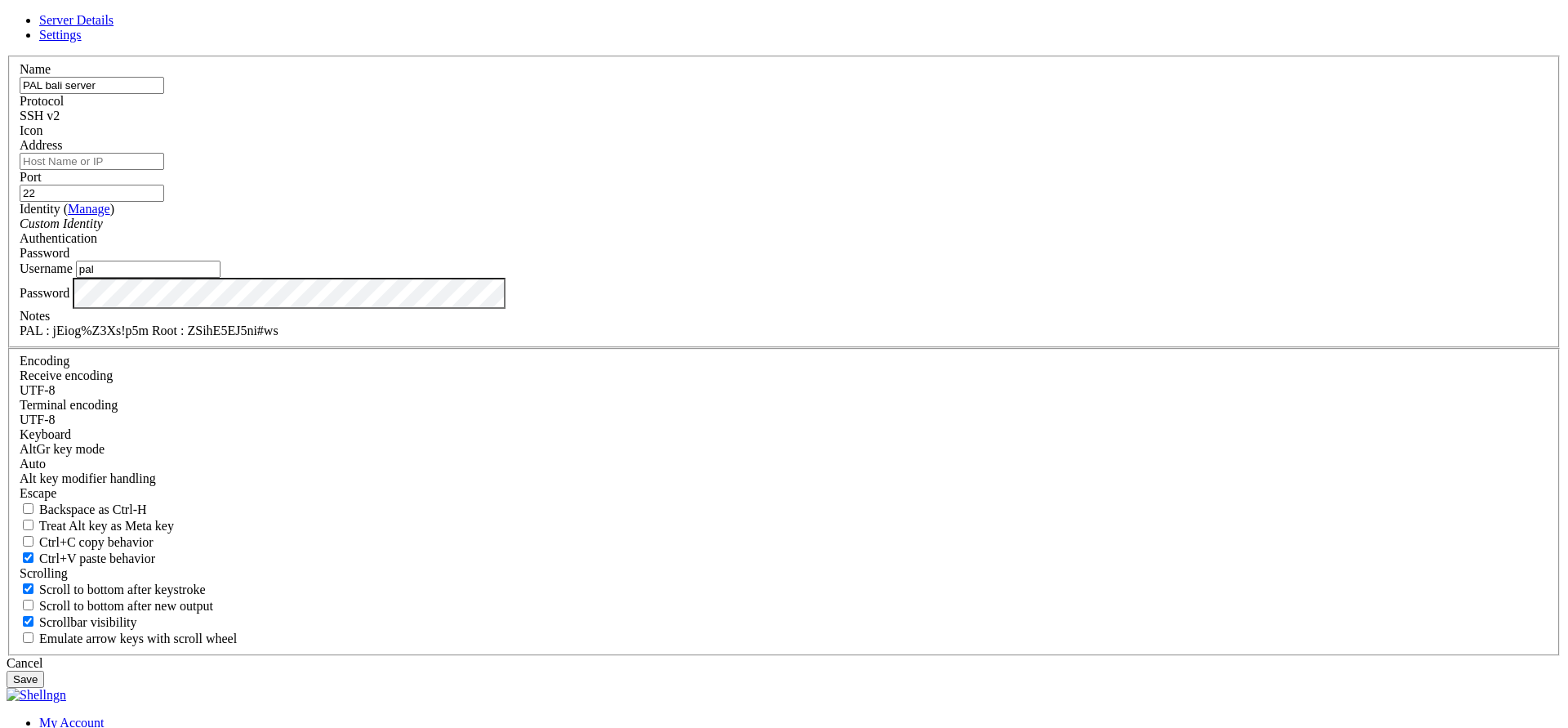 type on "pal" 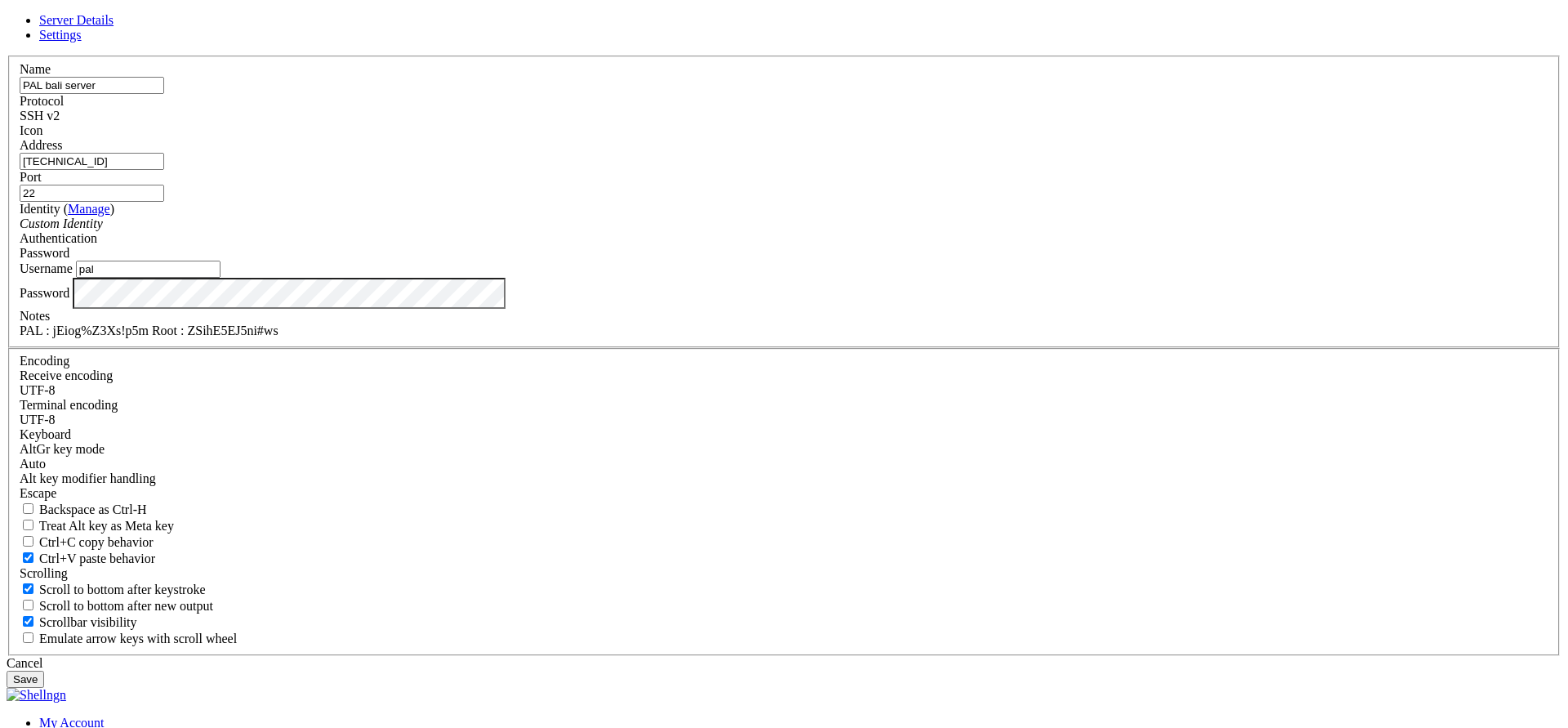type on "[TECHNICAL_ID]" 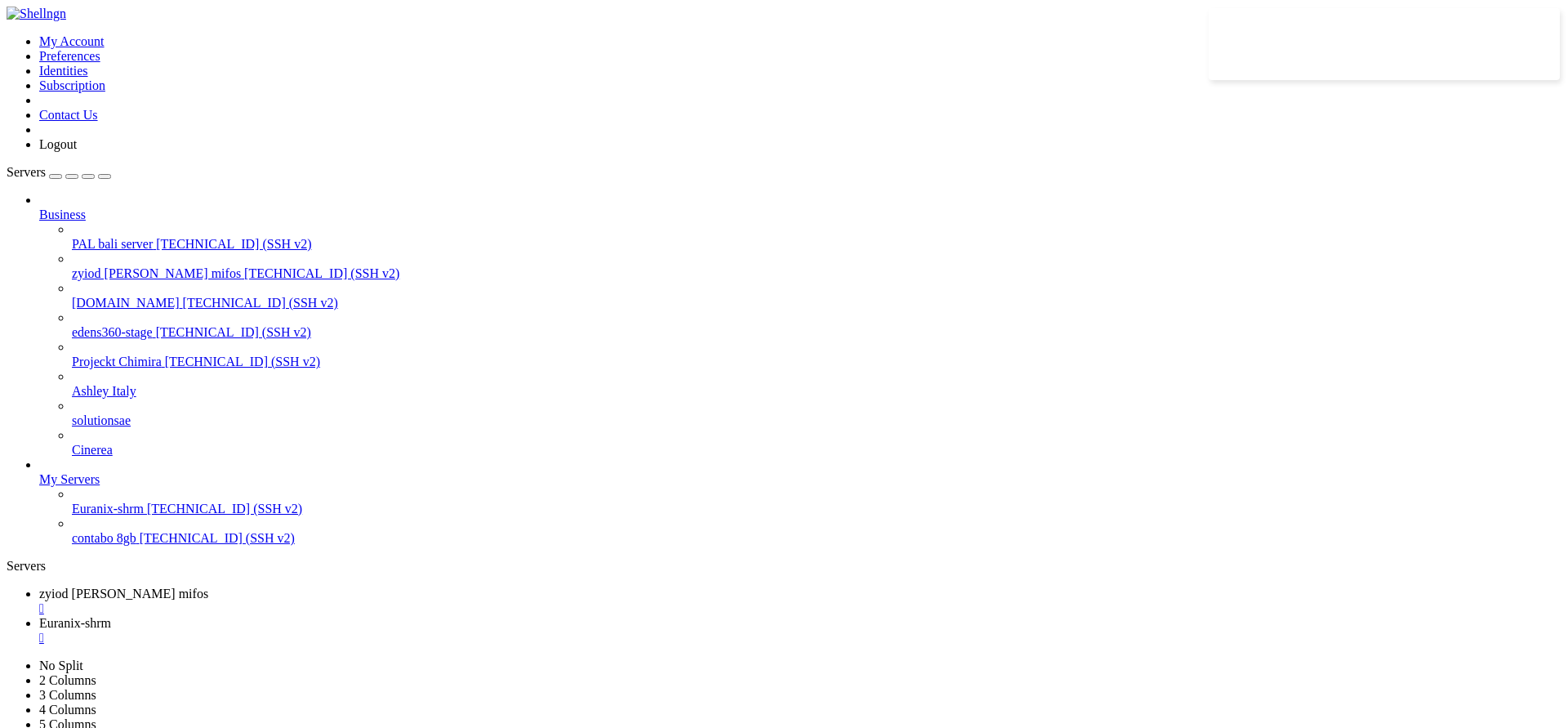click on "zyiod [PERSON_NAME] mifos

Euranix-shrm
" at bounding box center [784, 616] 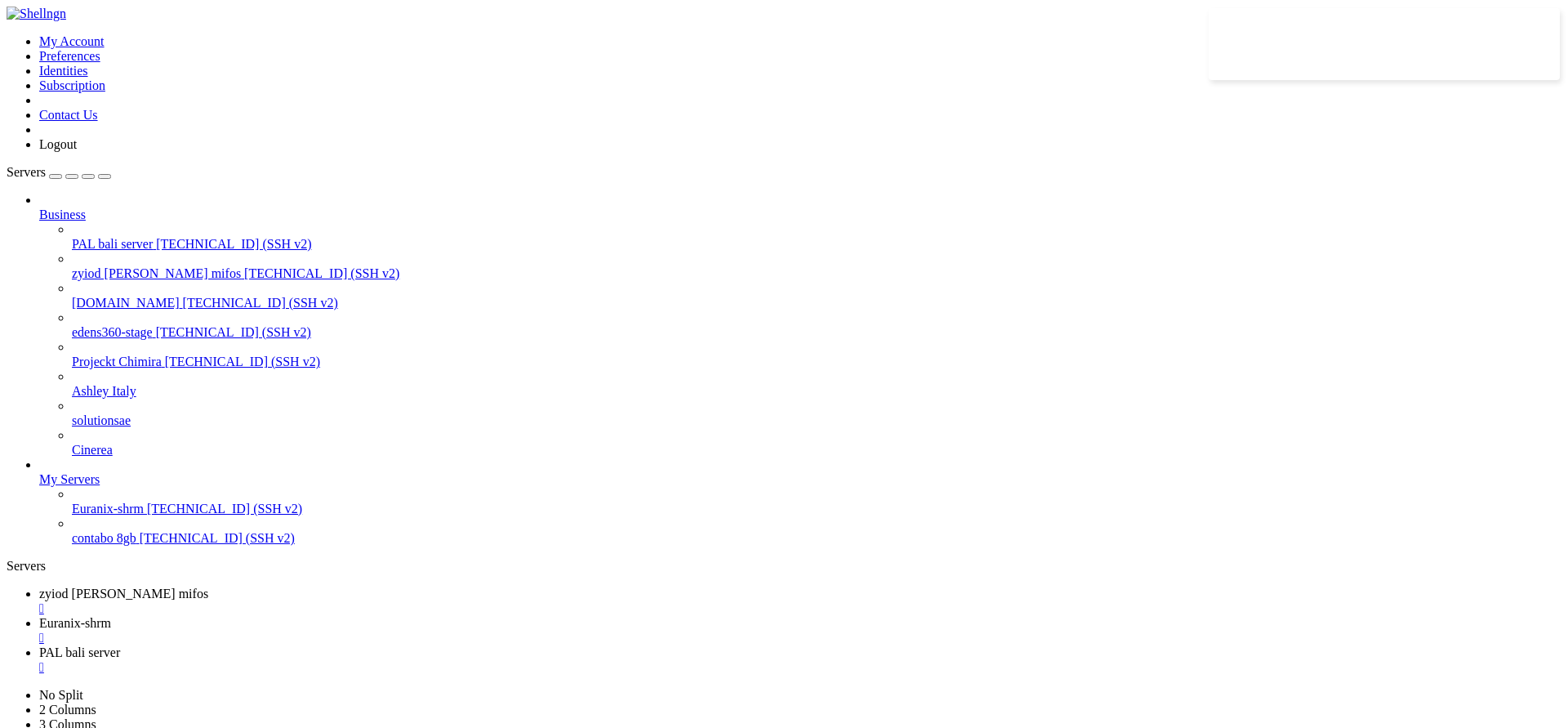 scroll, scrollTop: 0, scrollLeft: 0, axis: both 